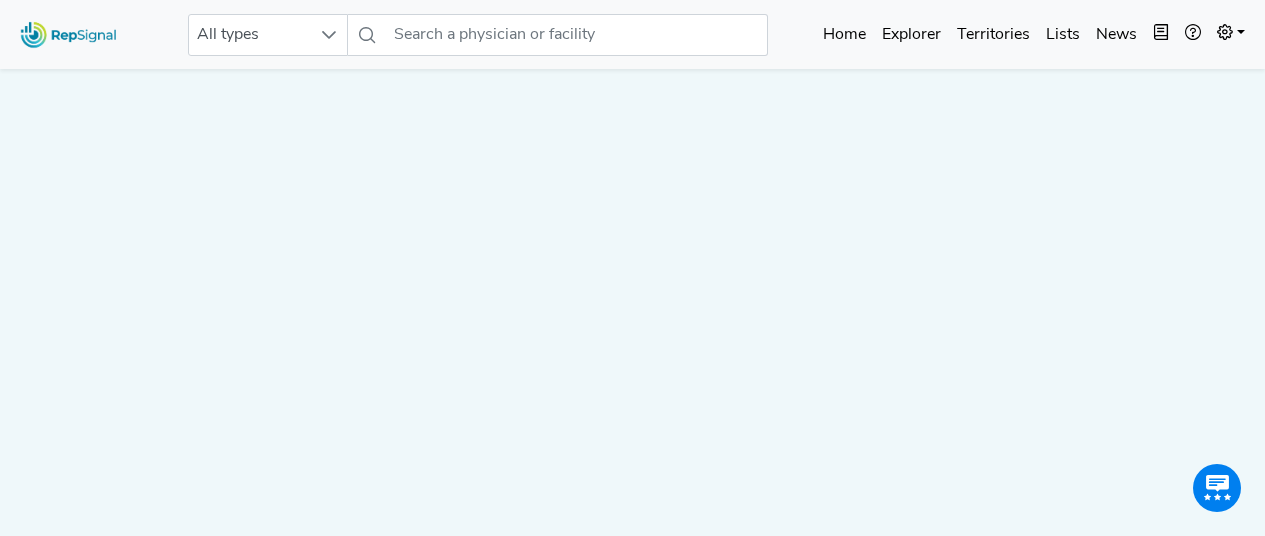 scroll, scrollTop: 0, scrollLeft: 0, axis: both 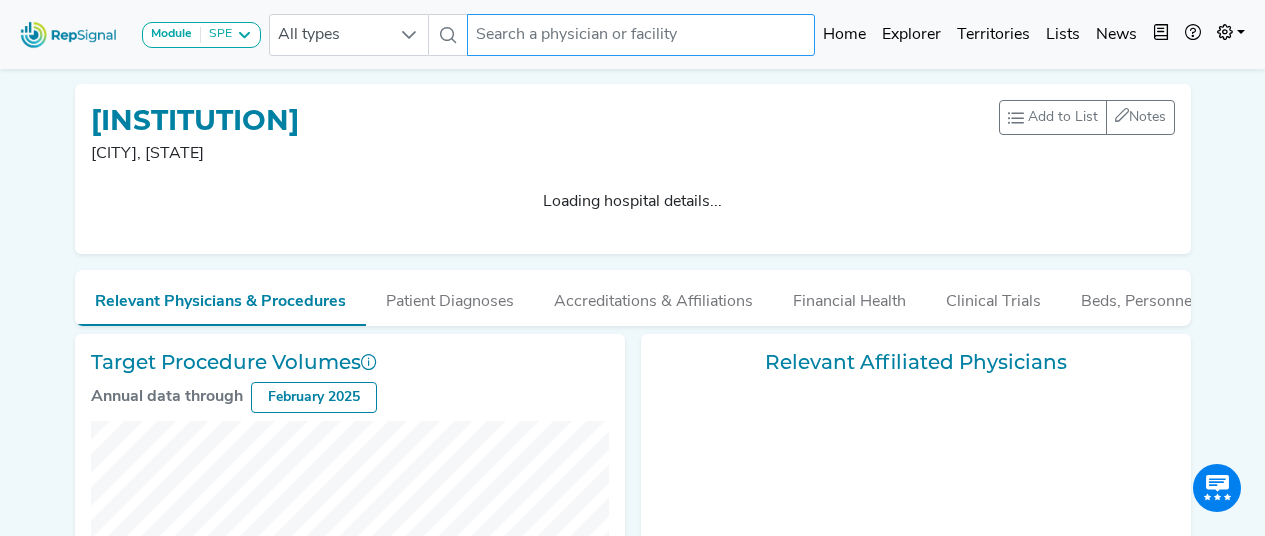 click at bounding box center [641, 35] 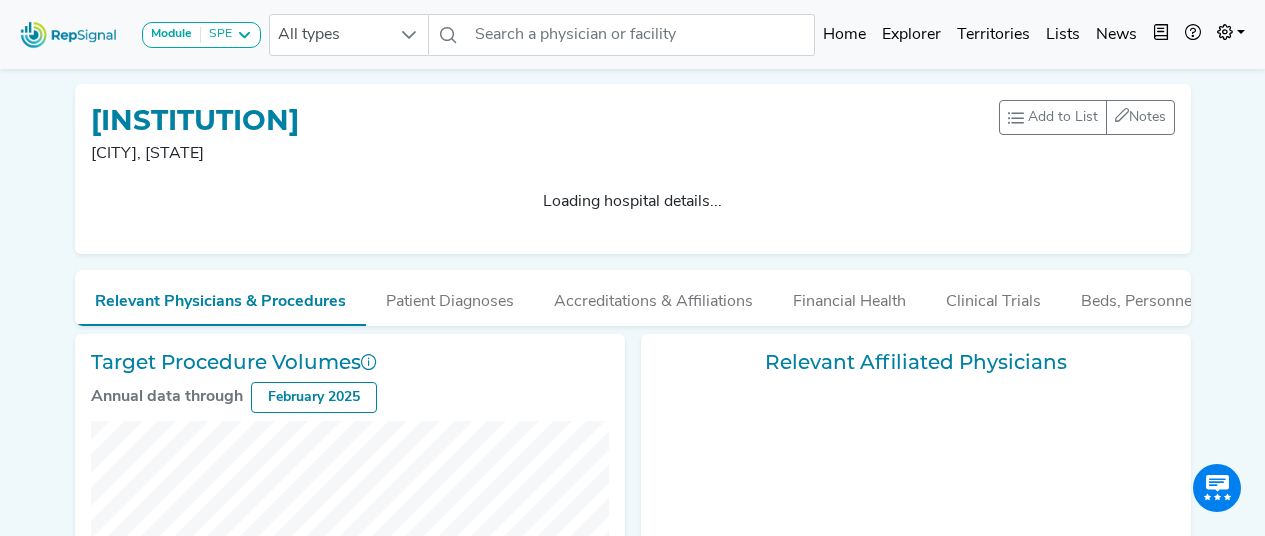 click on "Module SPE Bronchoscopy Disposable Bronchoscope Robotics SBRT SPE TTNA Thoracic Surgery All types No results found Home Explorer Territories Lists News new notes My Account Logout [FIRST] [LAST] - [CITY], [STATE] Add to List Recent Lists: Starred Hospitals Create New List Save Notes 0 unread notes Loading hospital details... NOTES ABOUT [FIRST] [LAST] - [CITY], [STATE] Add Note Your note cannot be blank. No results found Post No notes found. Get the ball rolling! Delete Note Are you sure you want to delete this note? Delete Cancel Relevant Physicians & Procedures Patient Diagnoses Accreditations & Affiliations Financial Health Clinical Trials Beds, Personnel, and ORs Stays & Services Target Procedure Volumes Annual data through February 2025 Relevant Affiliated Physicians Physicians Affiliated With [FIRST] [LAST] - [CITY], [STATE] Annual Patients by Diagnosis Set Based on RepSignal's all payor claims." at bounding box center (632, 762) 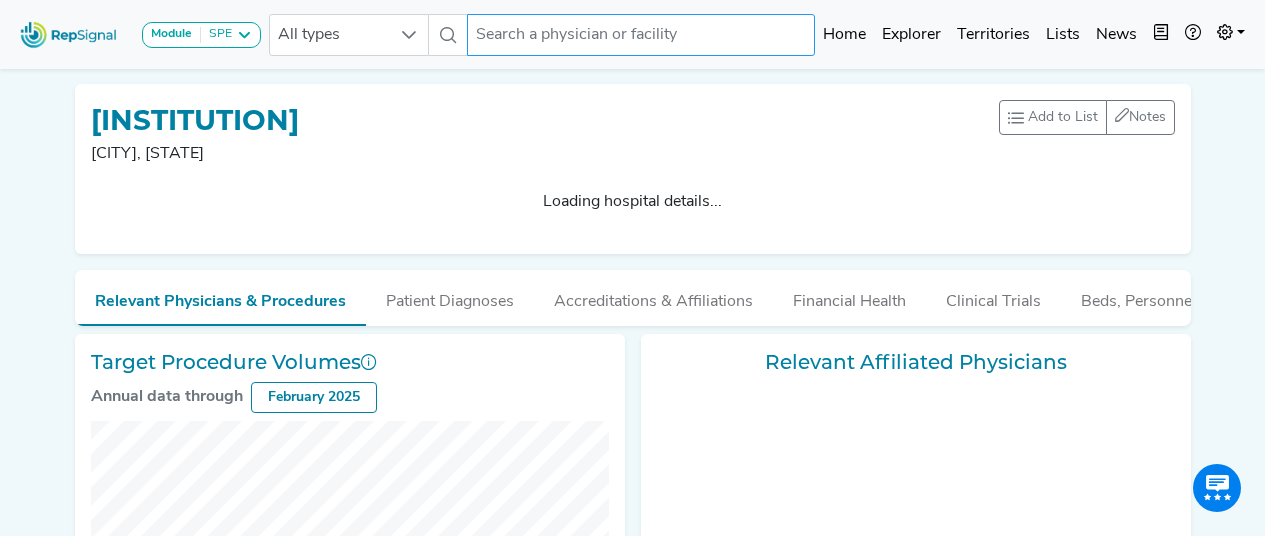click at bounding box center [641, 35] 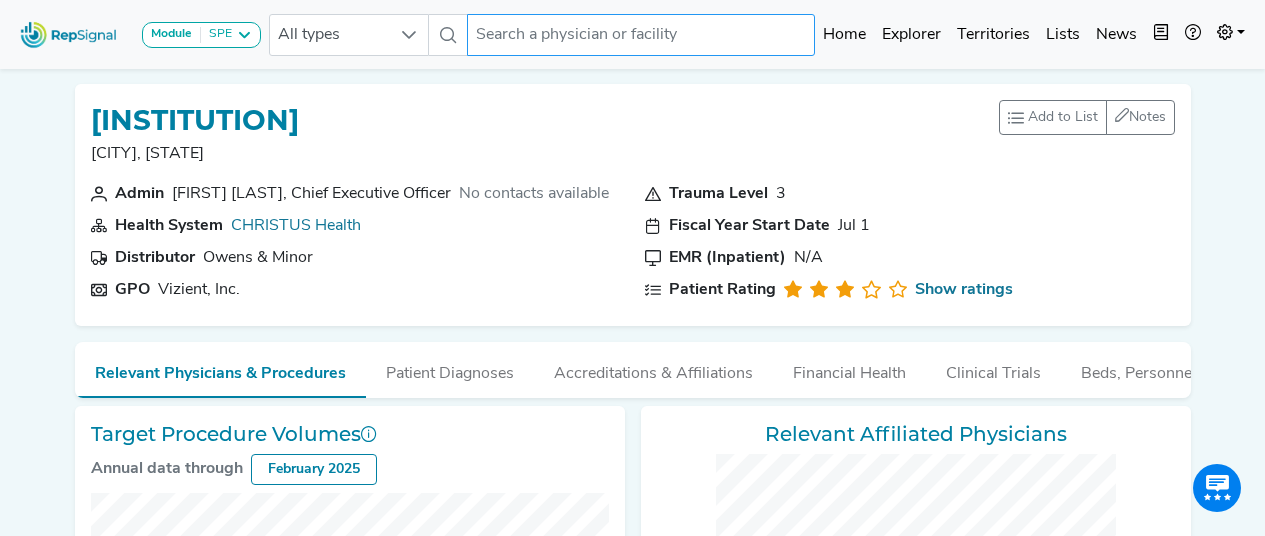 checkbox on "false" 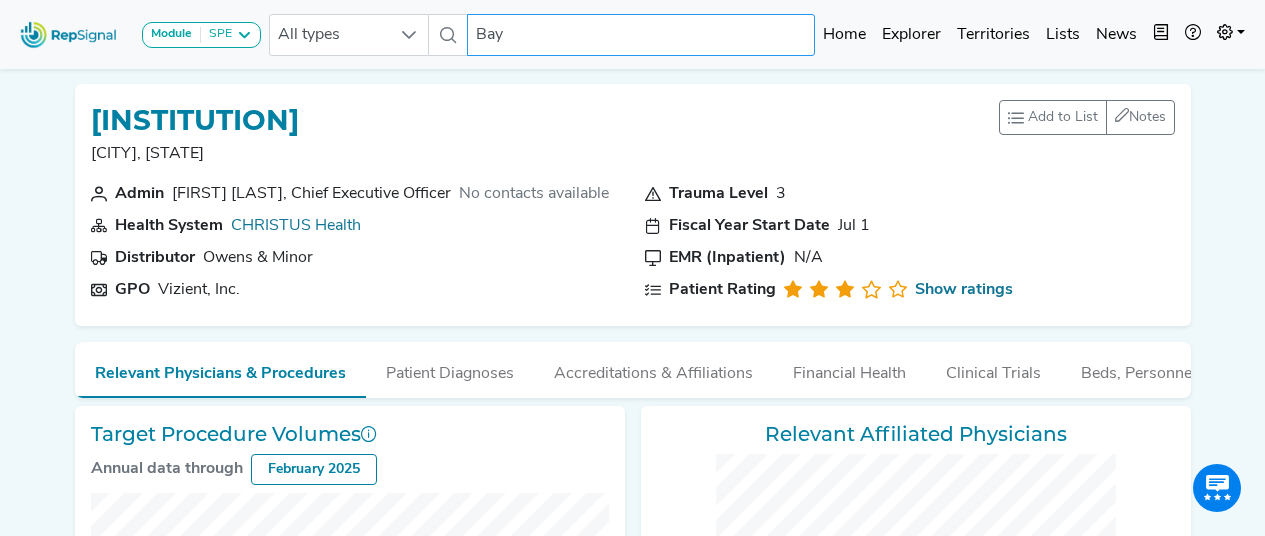 type on "Bay" 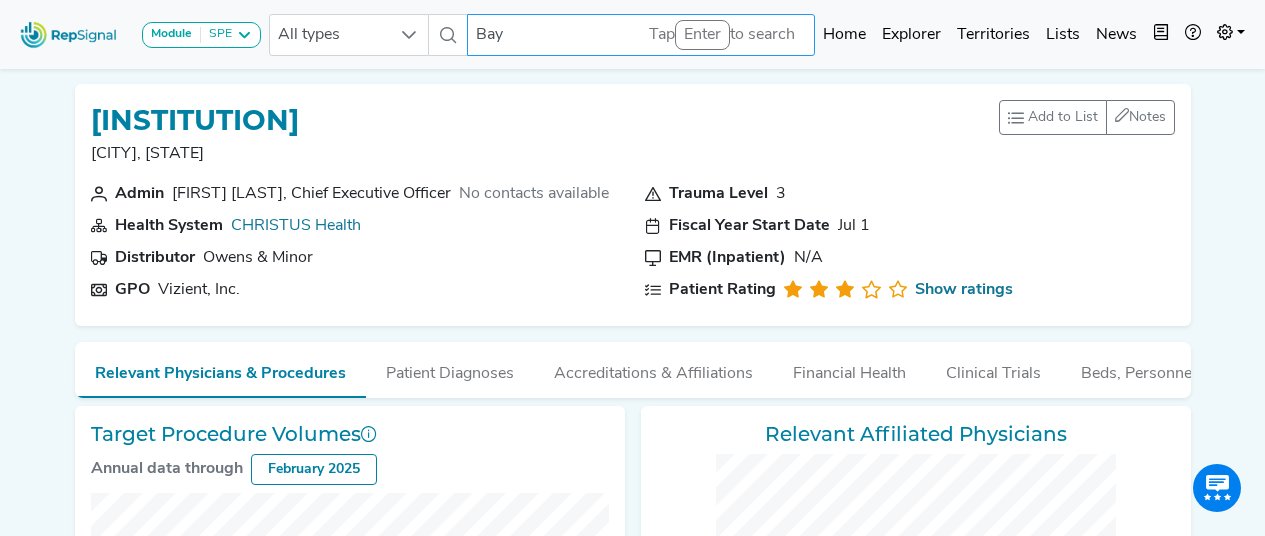 checkbox on "false" 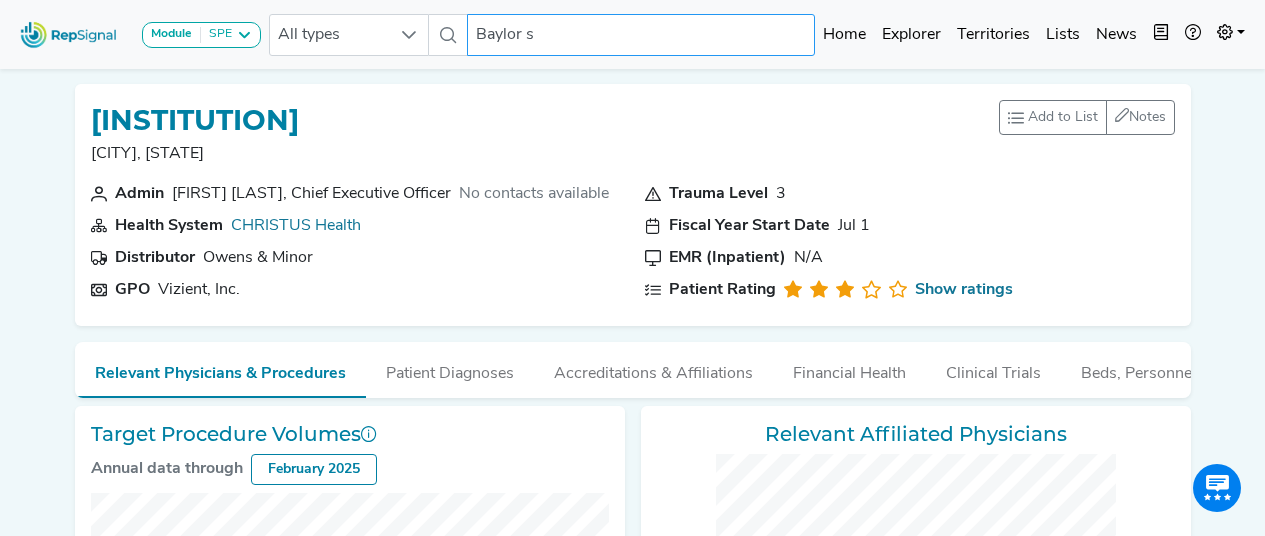 type on "Baylor sc" 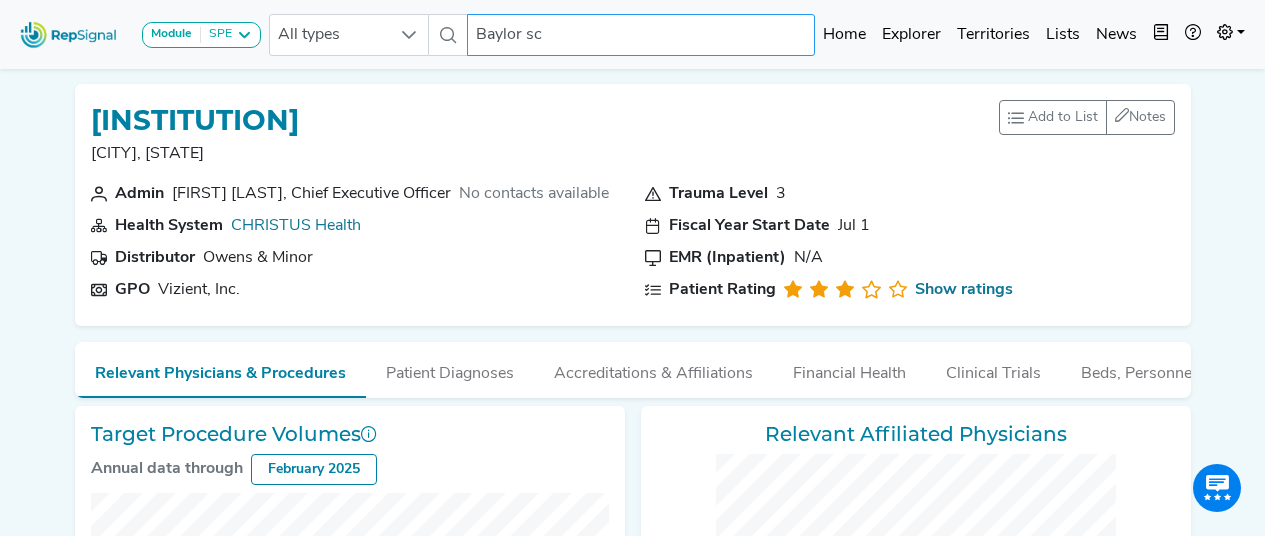 checkbox on "false" 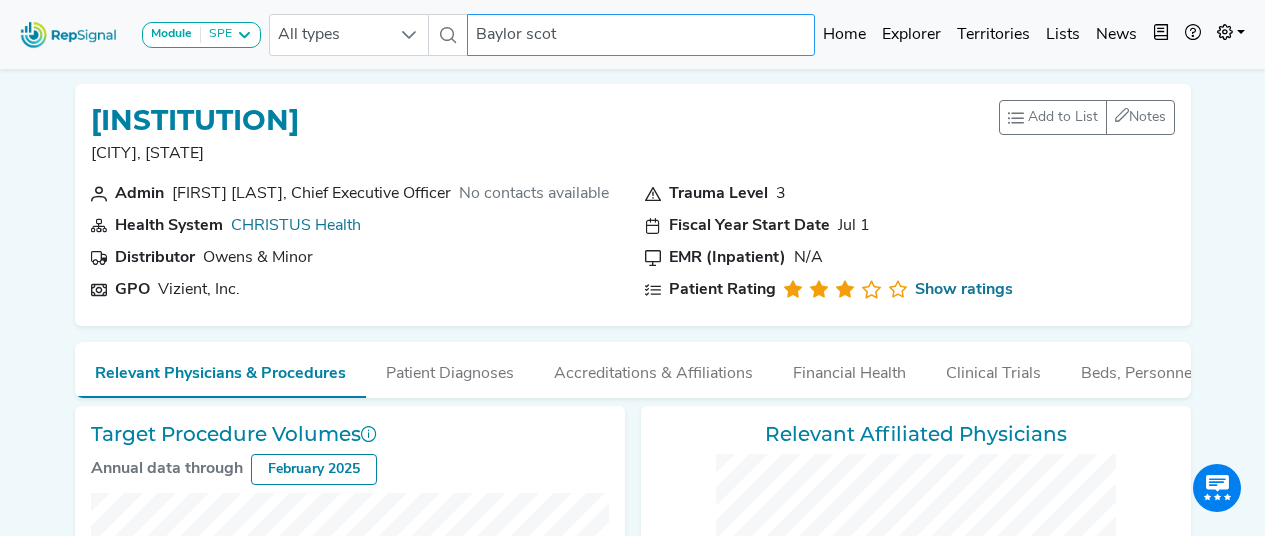 type on "Baylor scott" 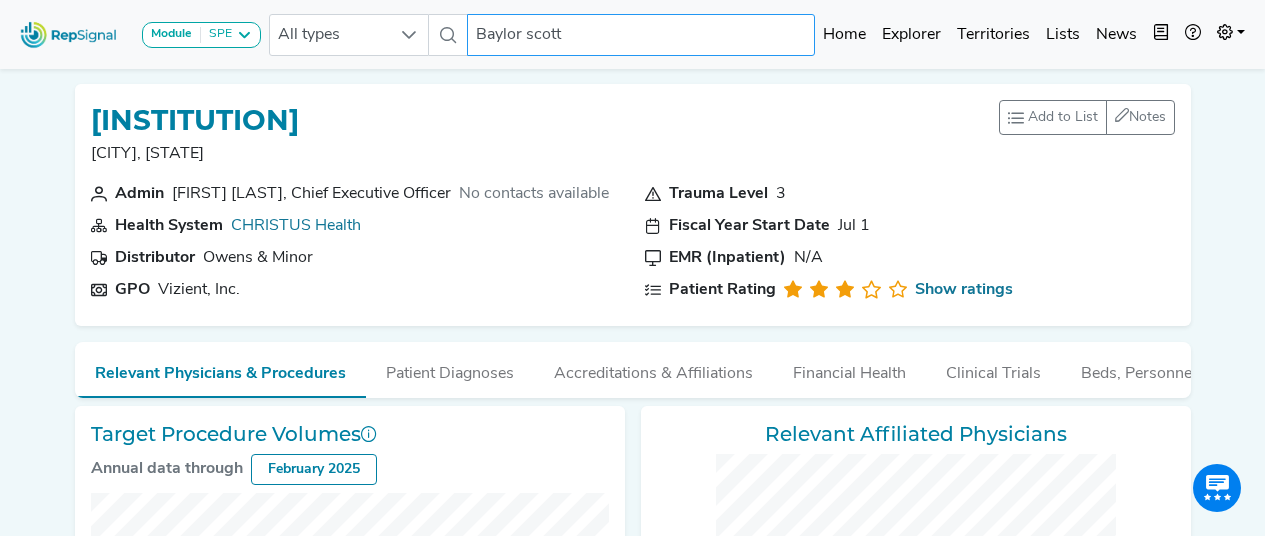 type on "Baylor scott" 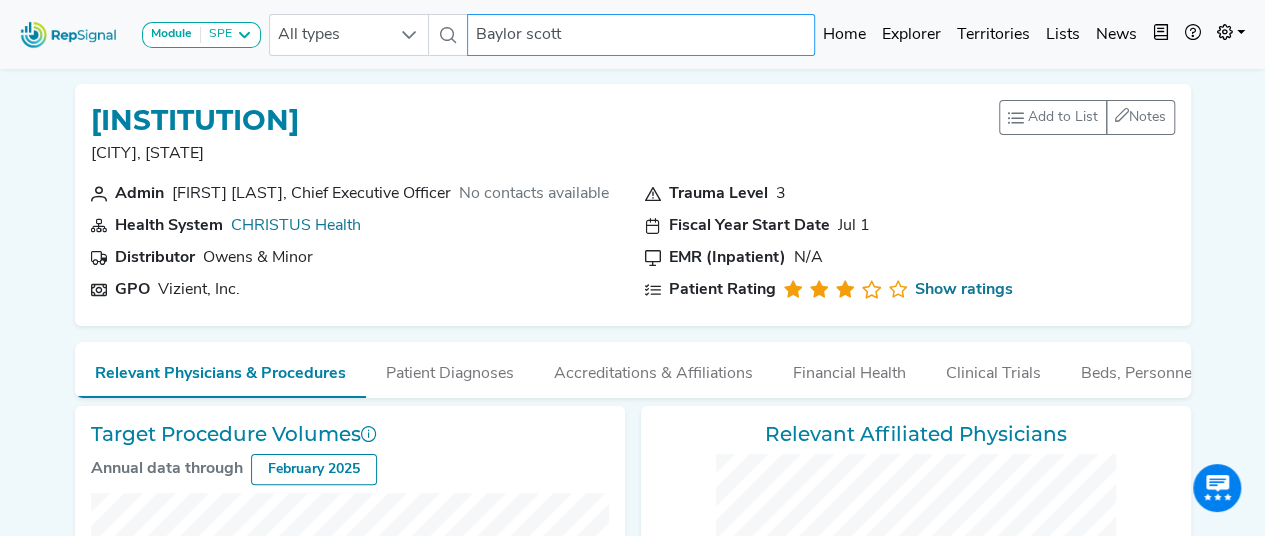 checkbox on "false" 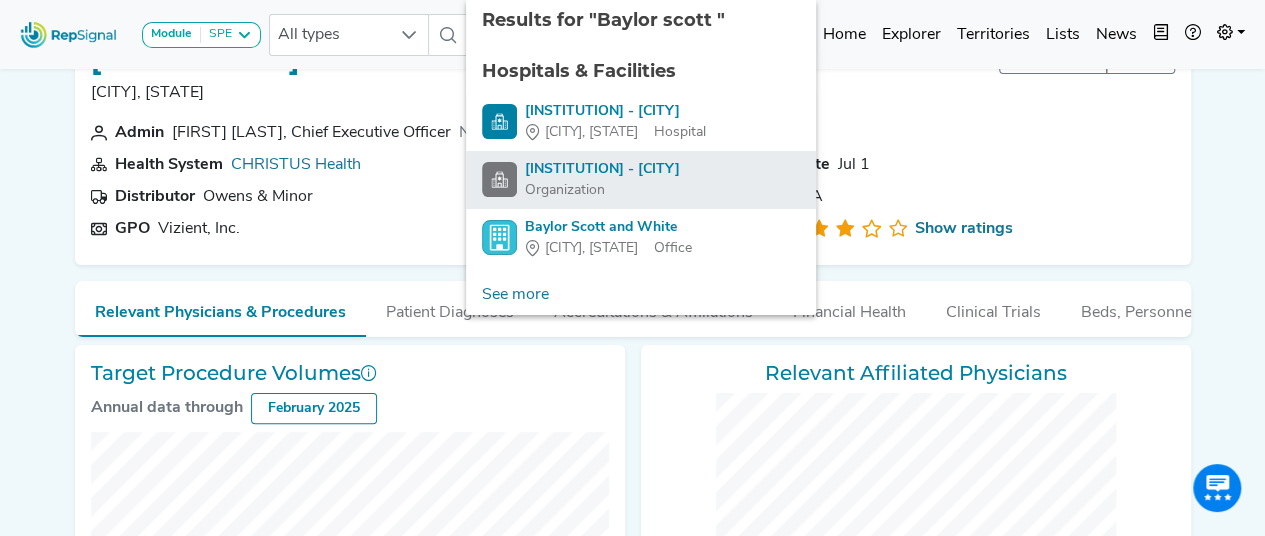 scroll, scrollTop: 60, scrollLeft: 0, axis: vertical 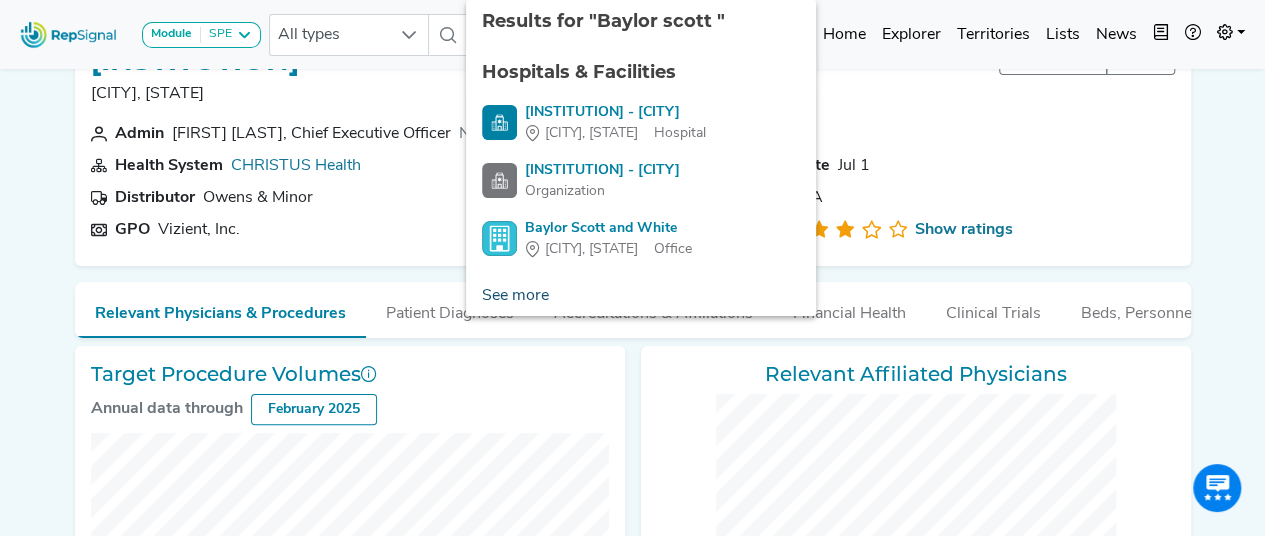 type on "Baylor scott" 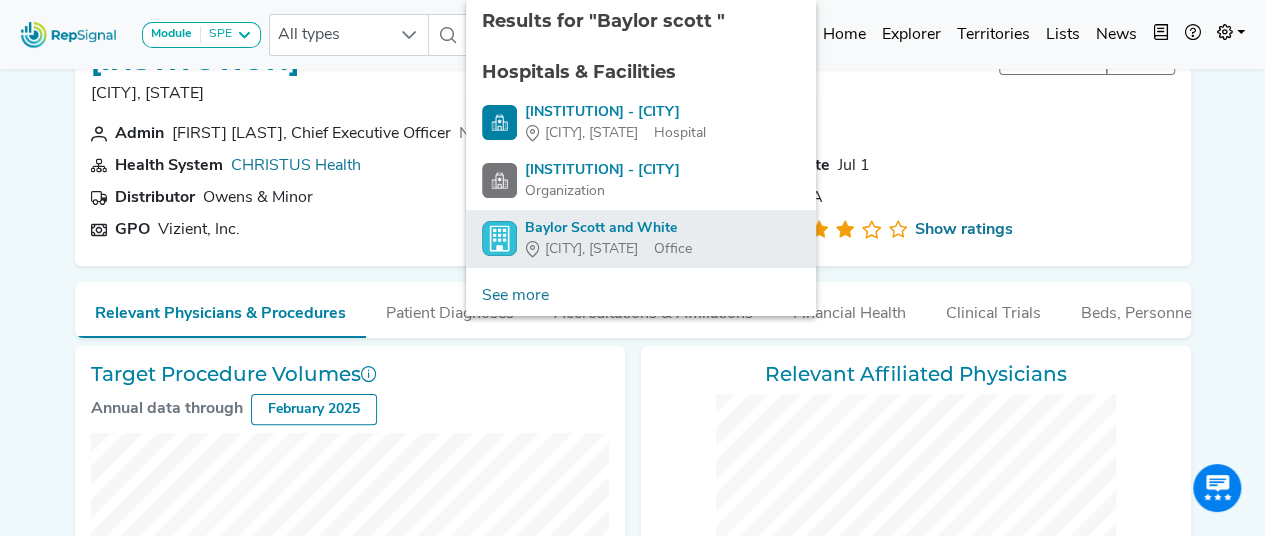 click on "Results for "[INSTITUTION] " Hospitals & Facilities [INSTITUTION] - [CITY] Hospital [INSTITUTION] - [CITY] Organization [INSTITUTION] [CITY] Office See more 1 items selected" 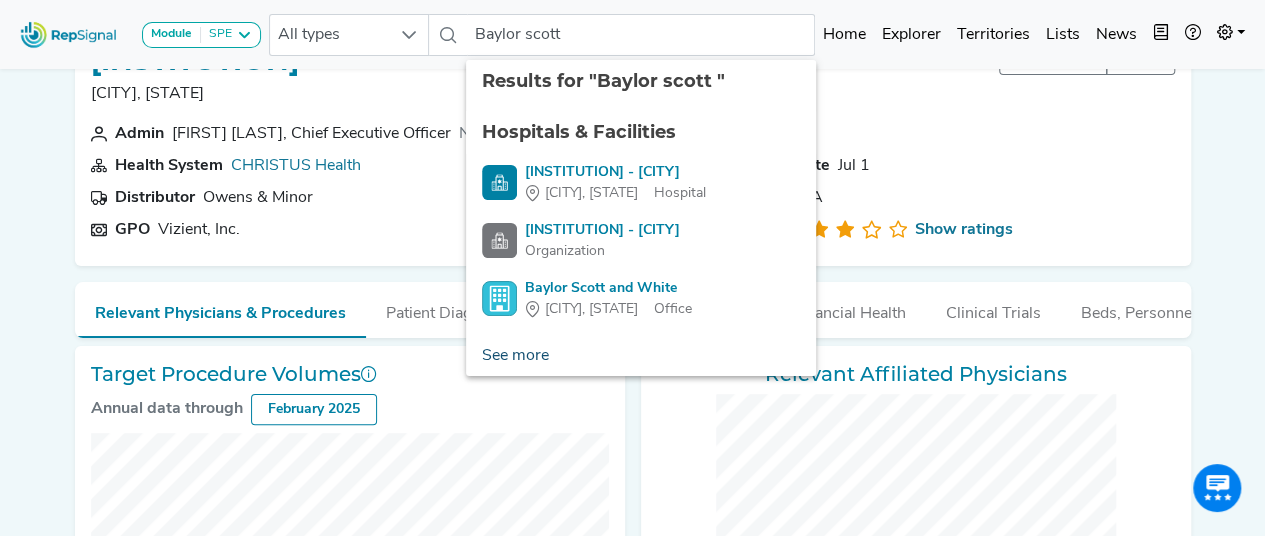 click on "See more" 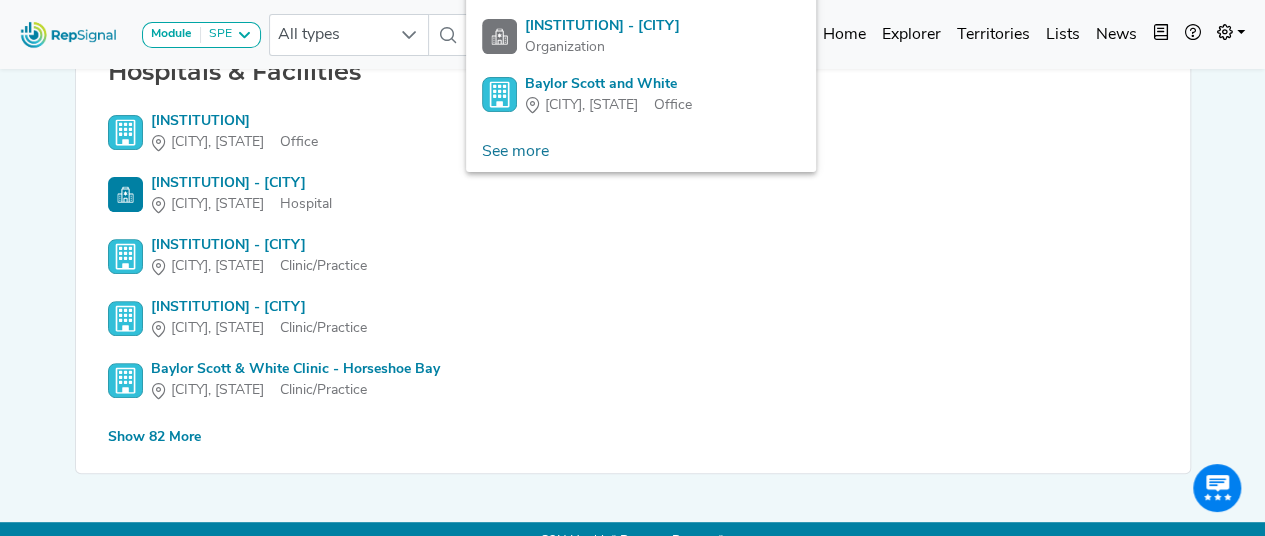 scroll, scrollTop: 265, scrollLeft: 0, axis: vertical 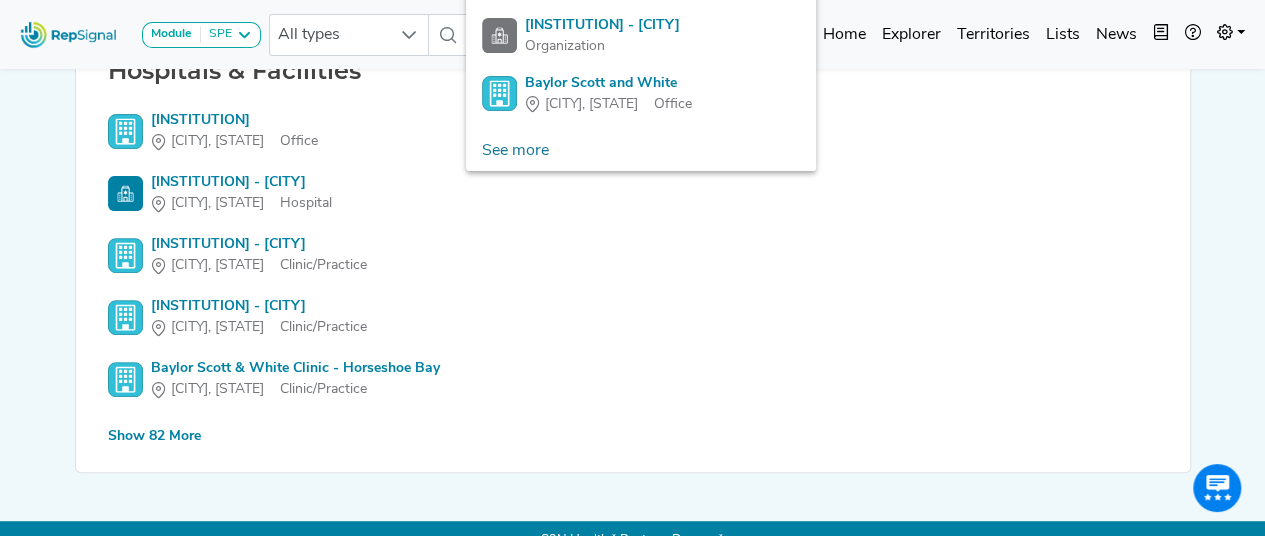 click on "Show 82 More" at bounding box center (154, 436) 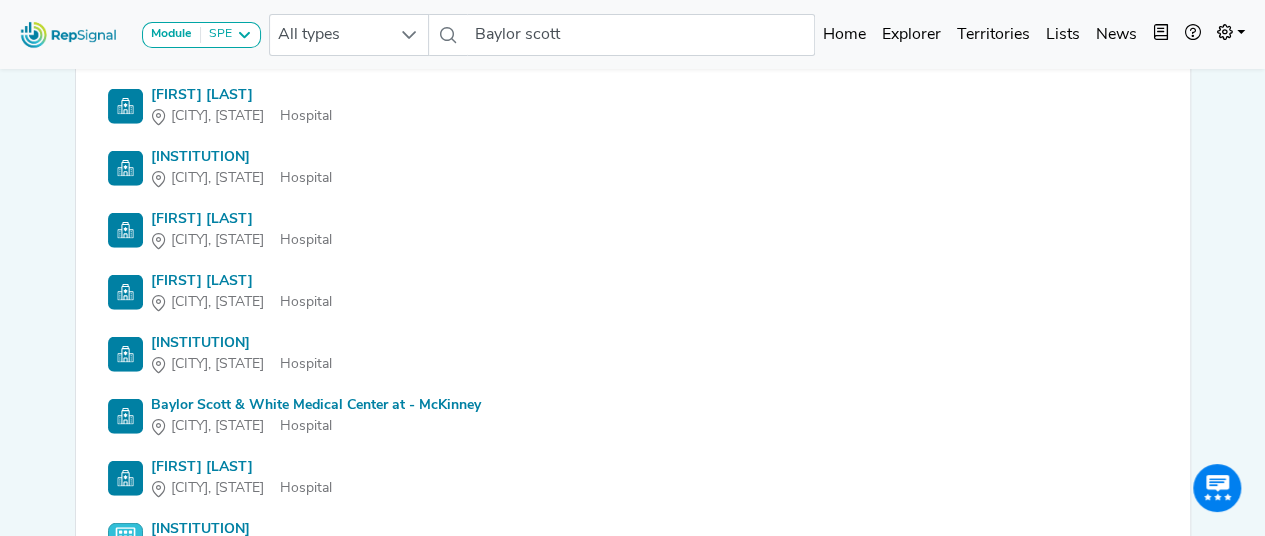 scroll, scrollTop: 2648, scrollLeft: 0, axis: vertical 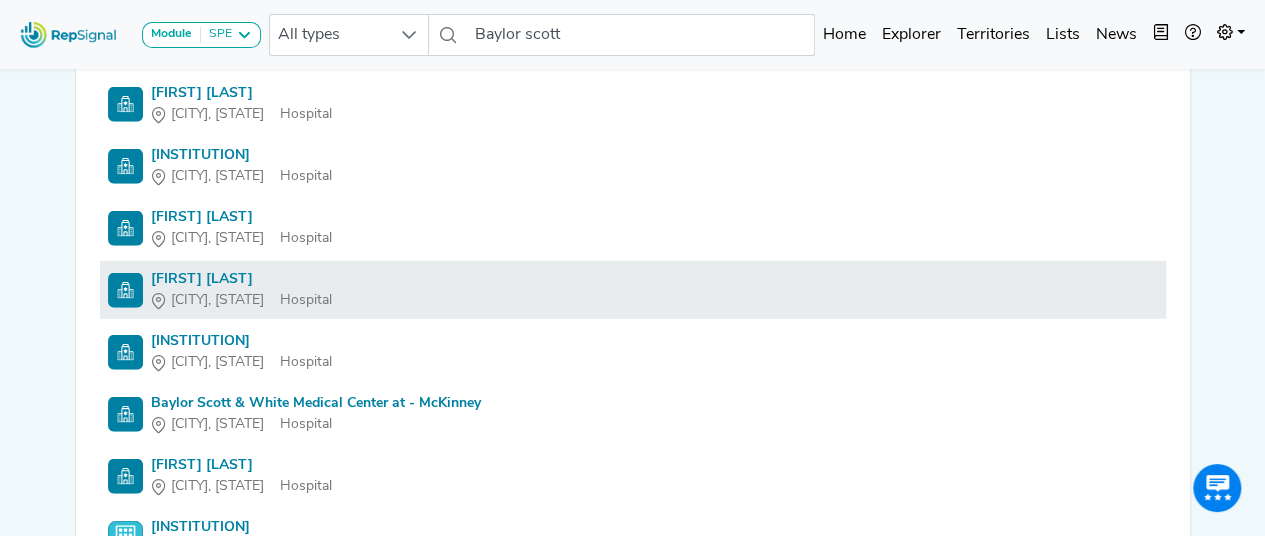 click on "[FIRST] [LAST]" at bounding box center [241, 279] 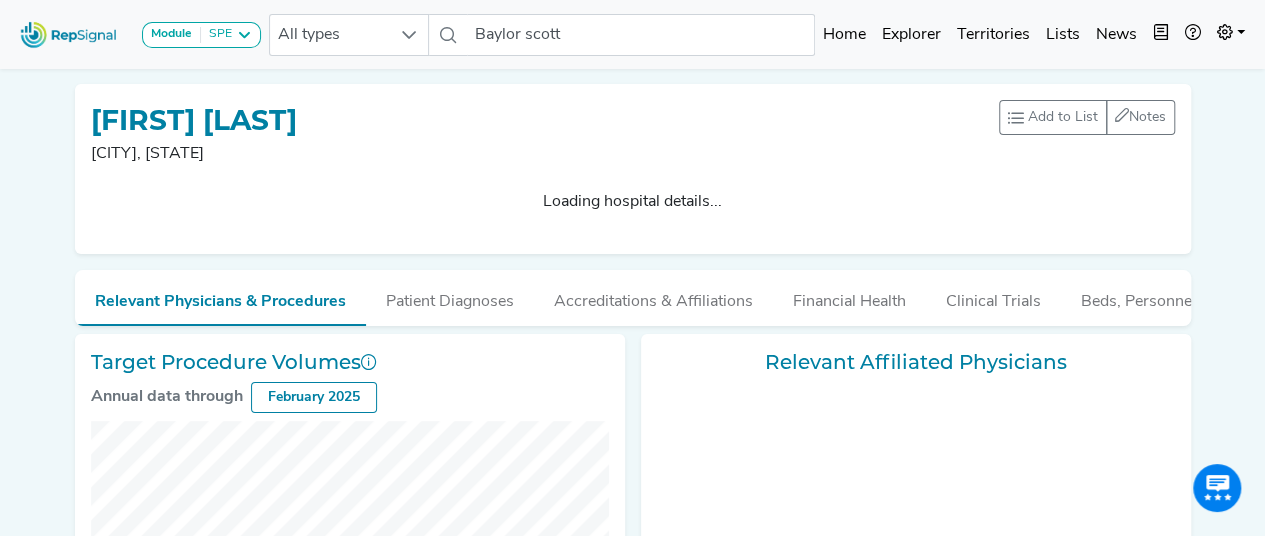 scroll, scrollTop: 241, scrollLeft: 0, axis: vertical 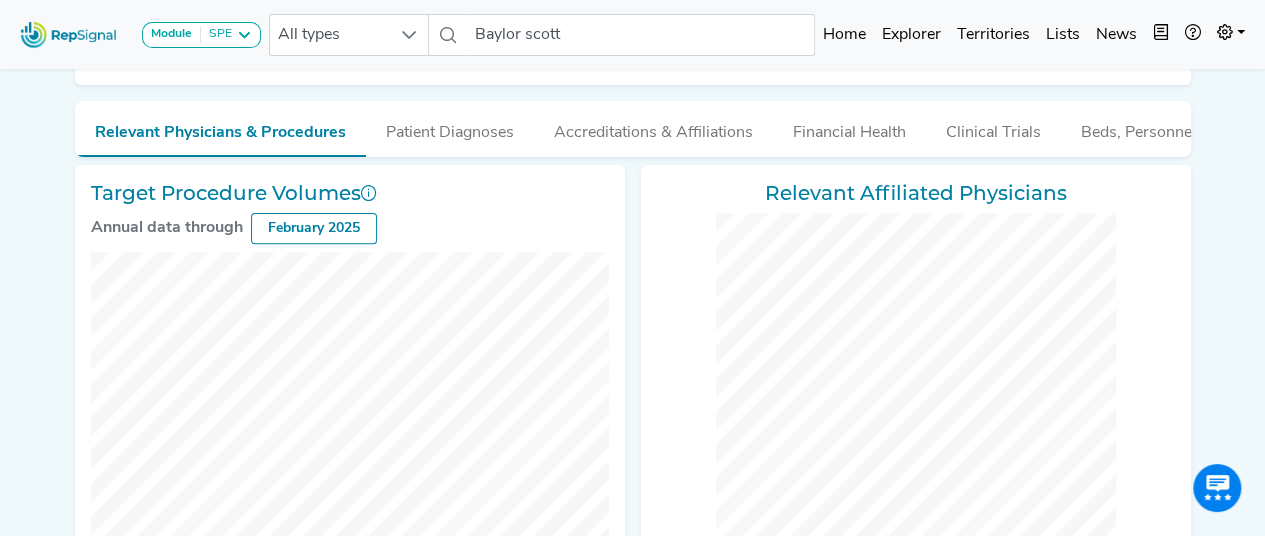 checkbox on "false" 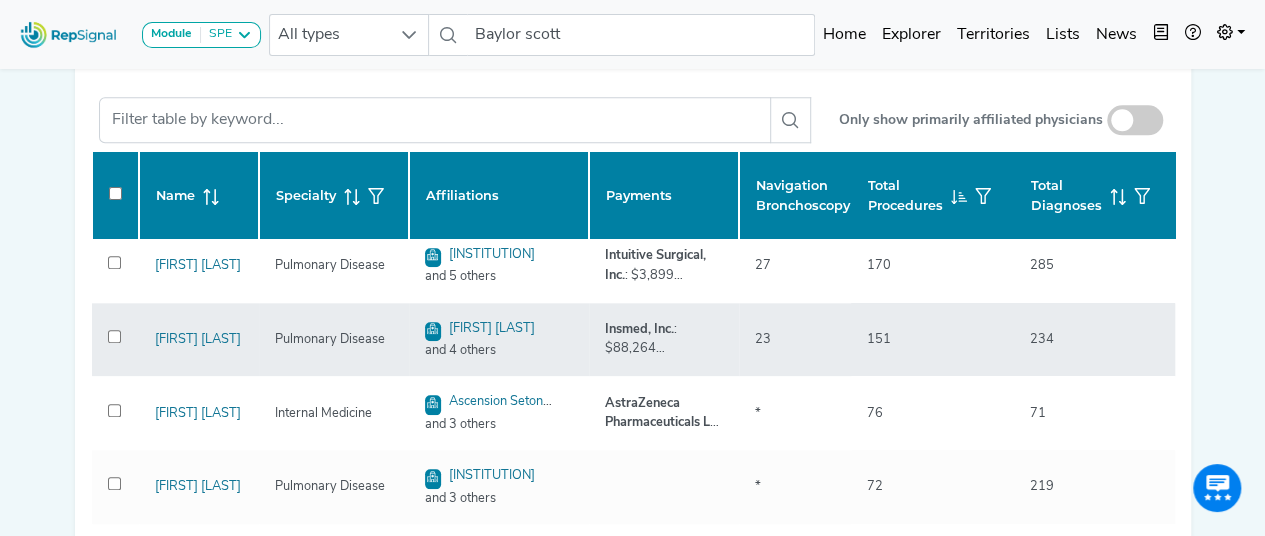 scroll, scrollTop: 0, scrollLeft: 0, axis: both 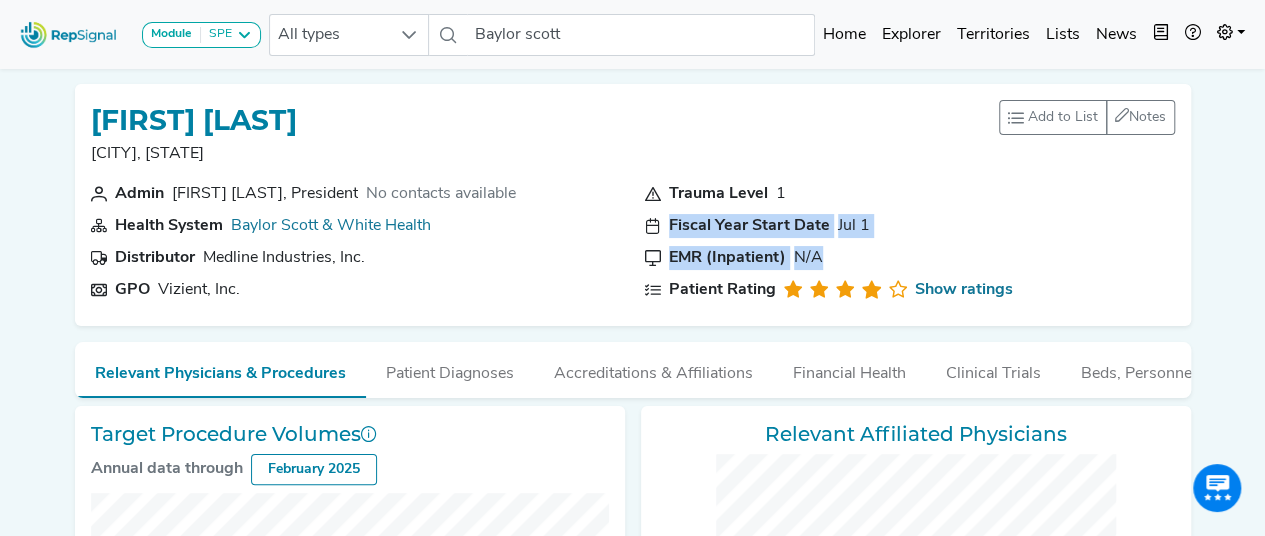 drag, startPoint x: 1254, startPoint y: 244, endPoint x: 1251, endPoint y: 193, distance: 51.088158 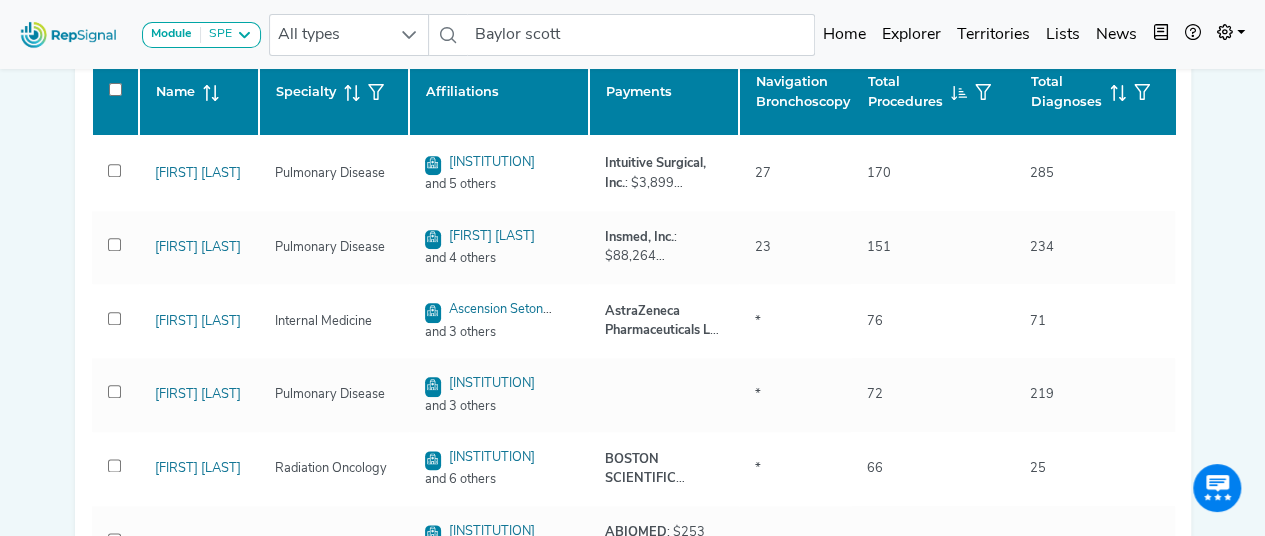 scroll, scrollTop: 1010, scrollLeft: 15, axis: both 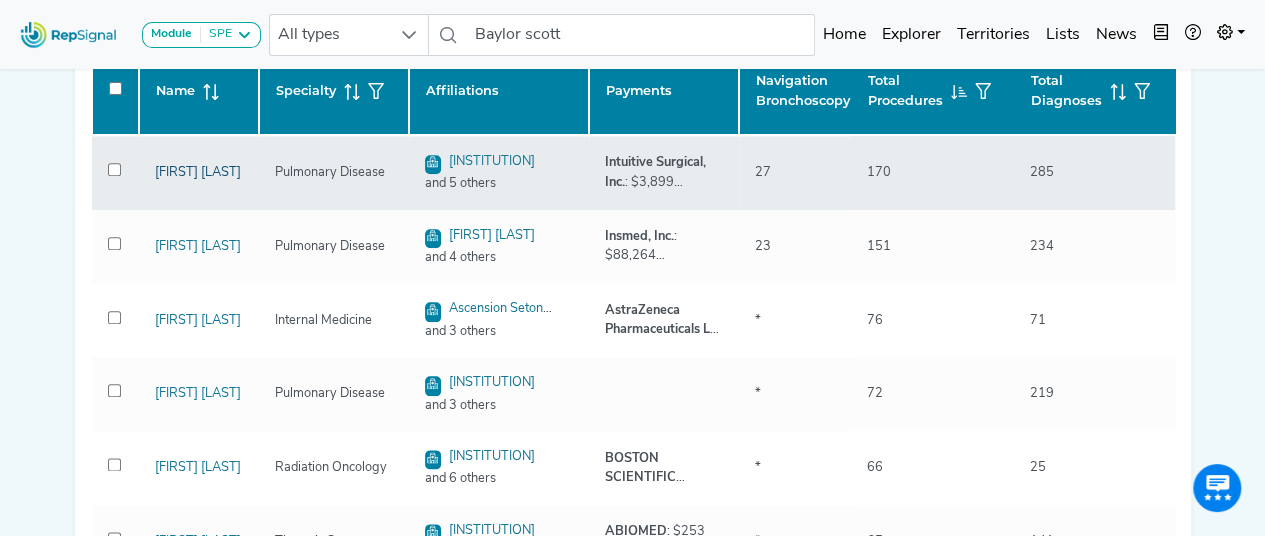 click on "[FIRST] [LAST]" 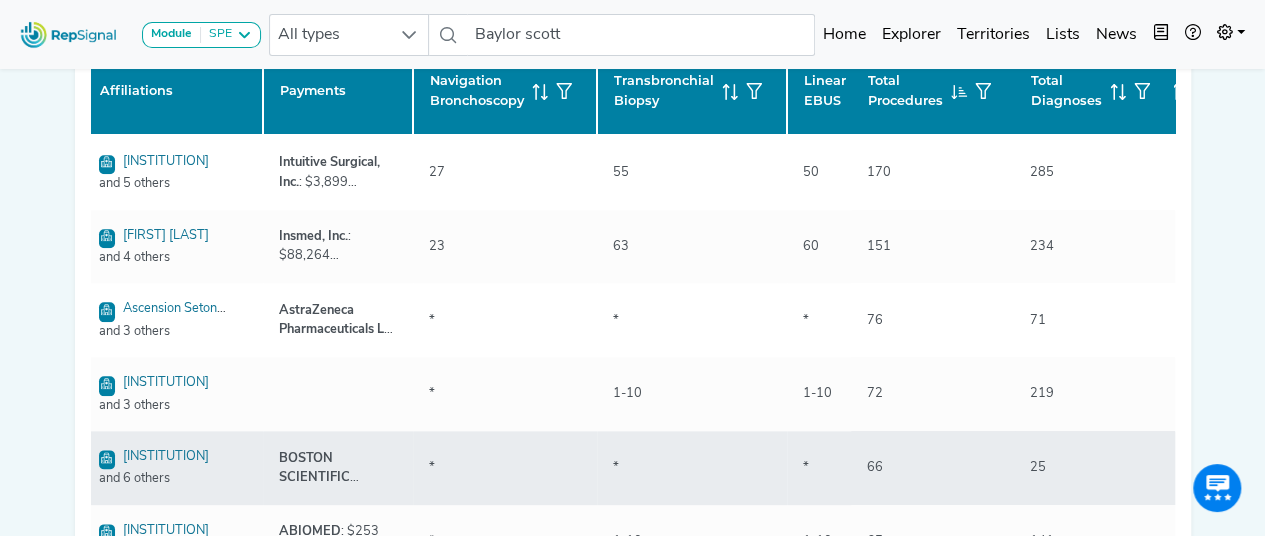 scroll, scrollTop: 0, scrollLeft: 329, axis: horizontal 